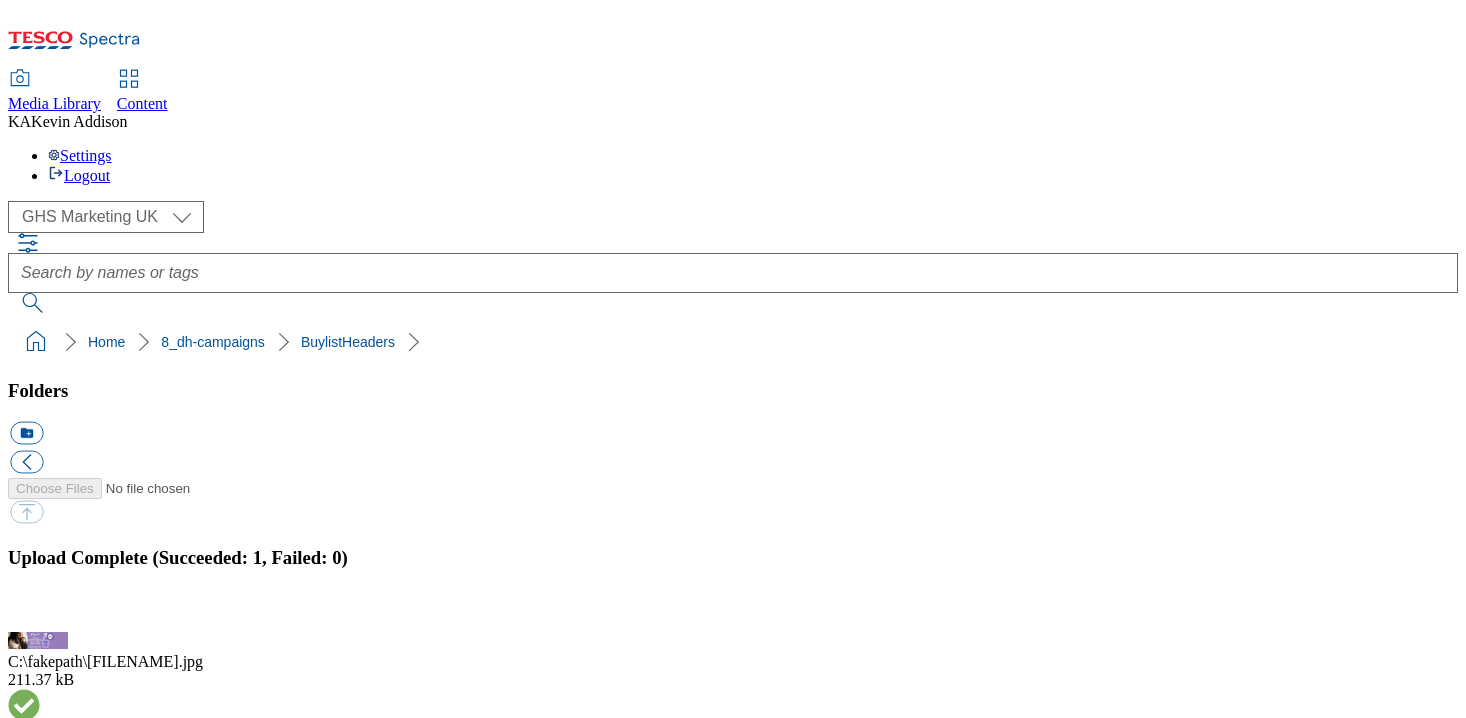 type 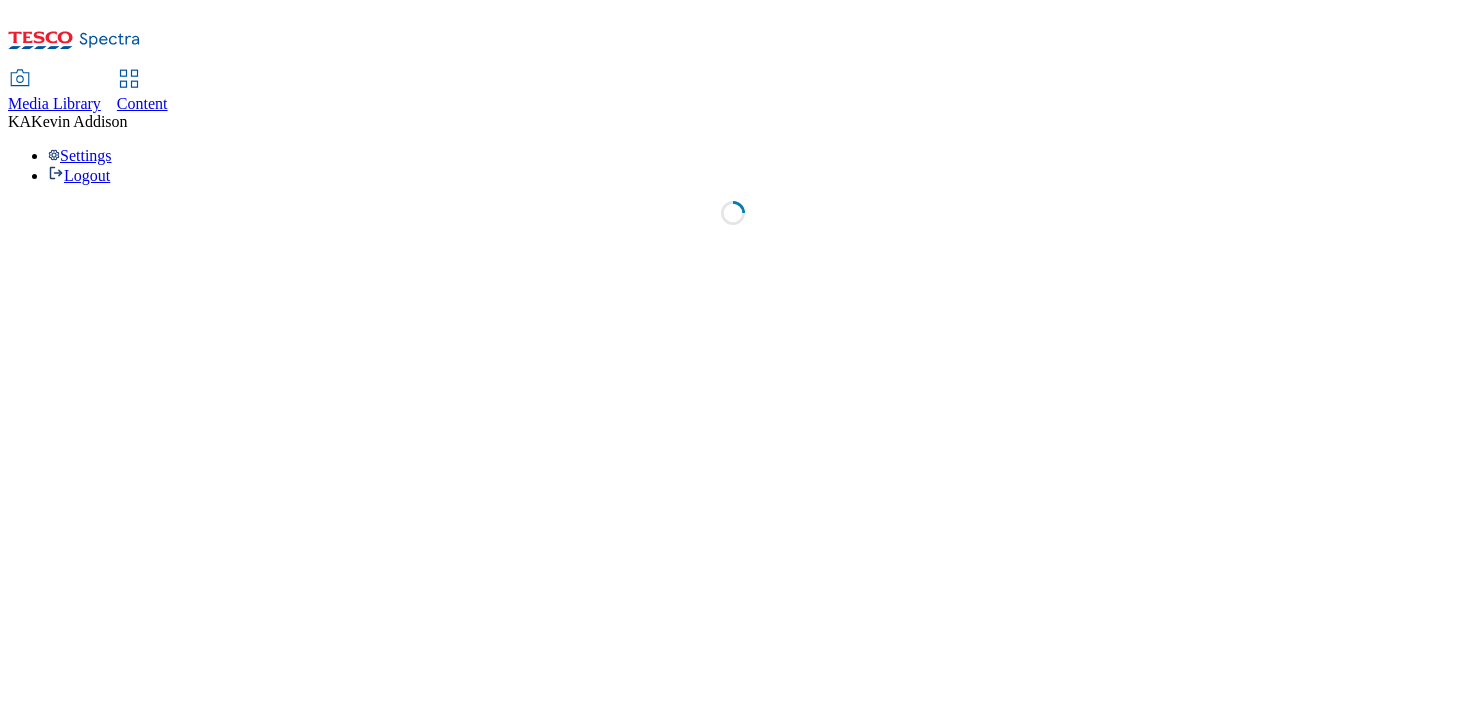 scroll, scrollTop: 0, scrollLeft: 0, axis: both 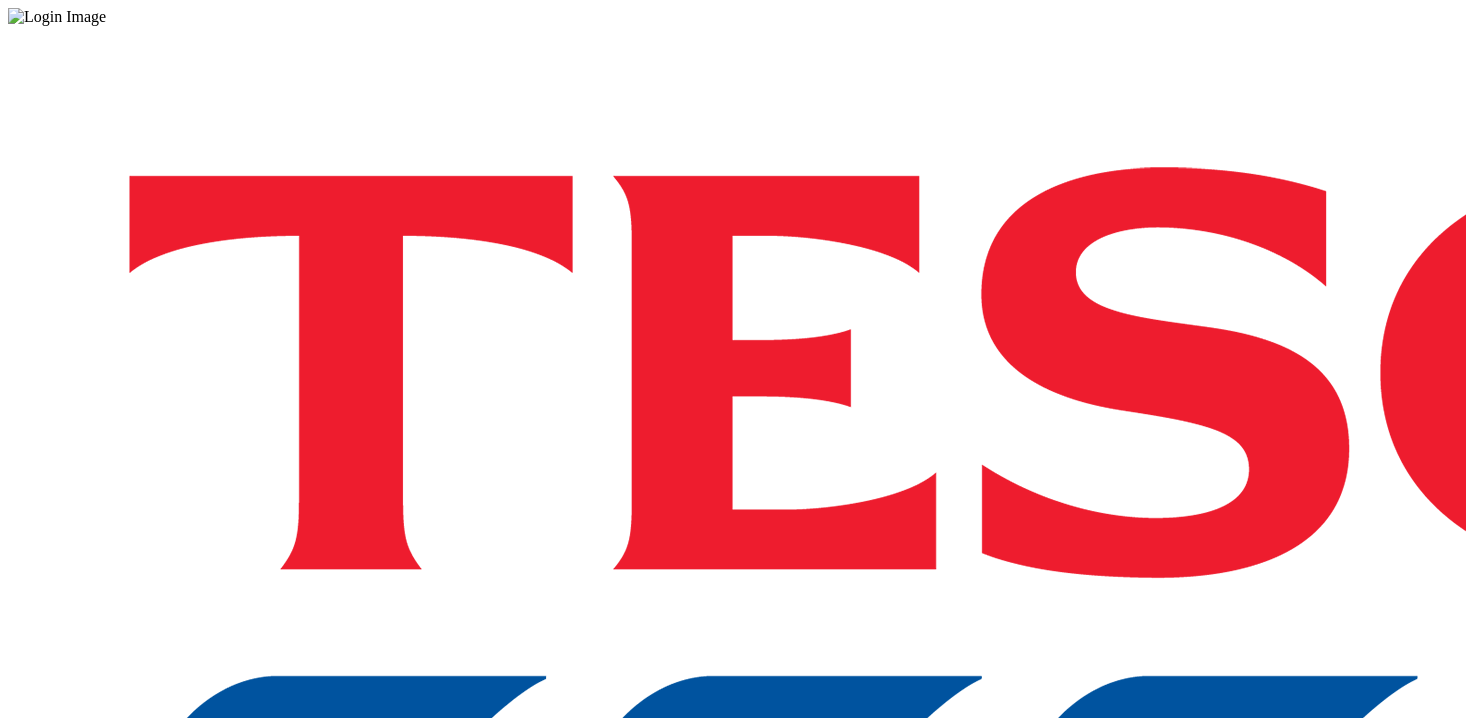 click on "Login" at bounding box center (733, 1000) 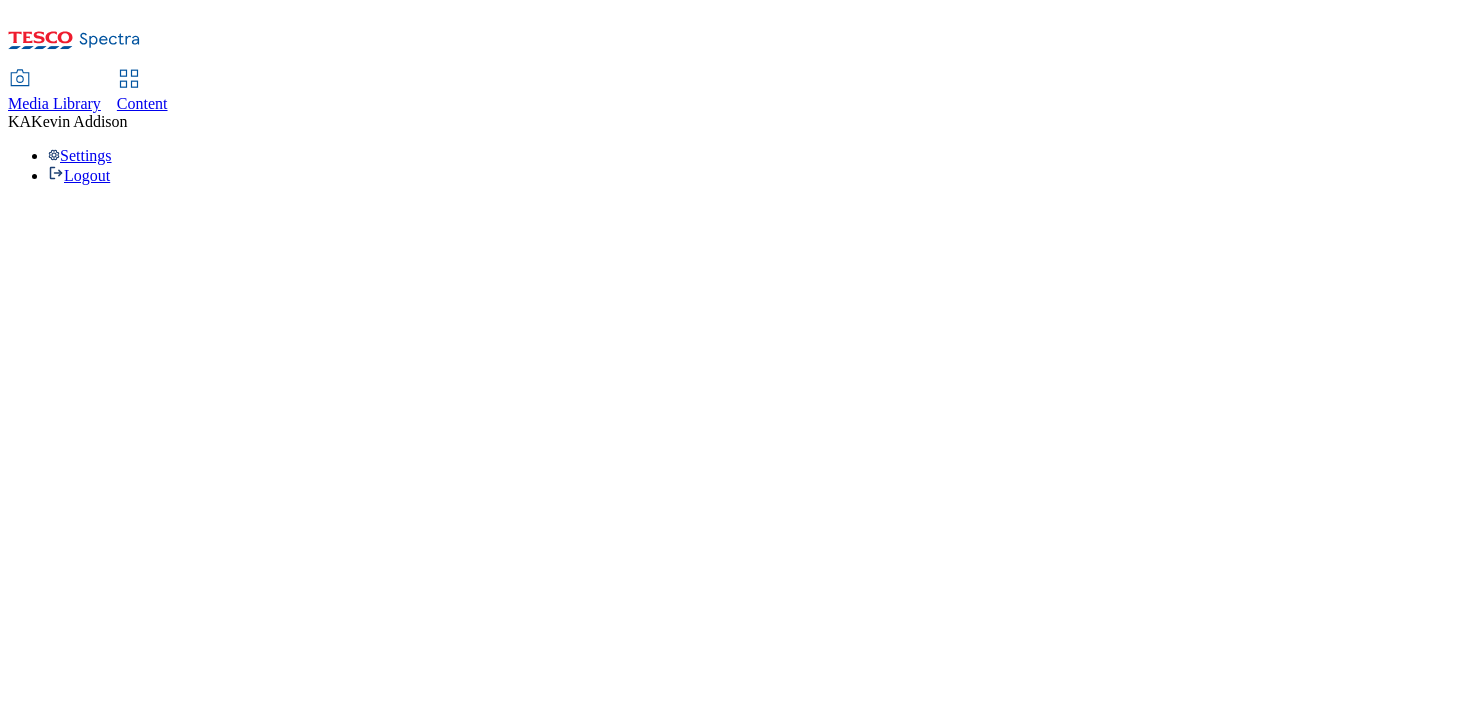 scroll, scrollTop: 0, scrollLeft: 0, axis: both 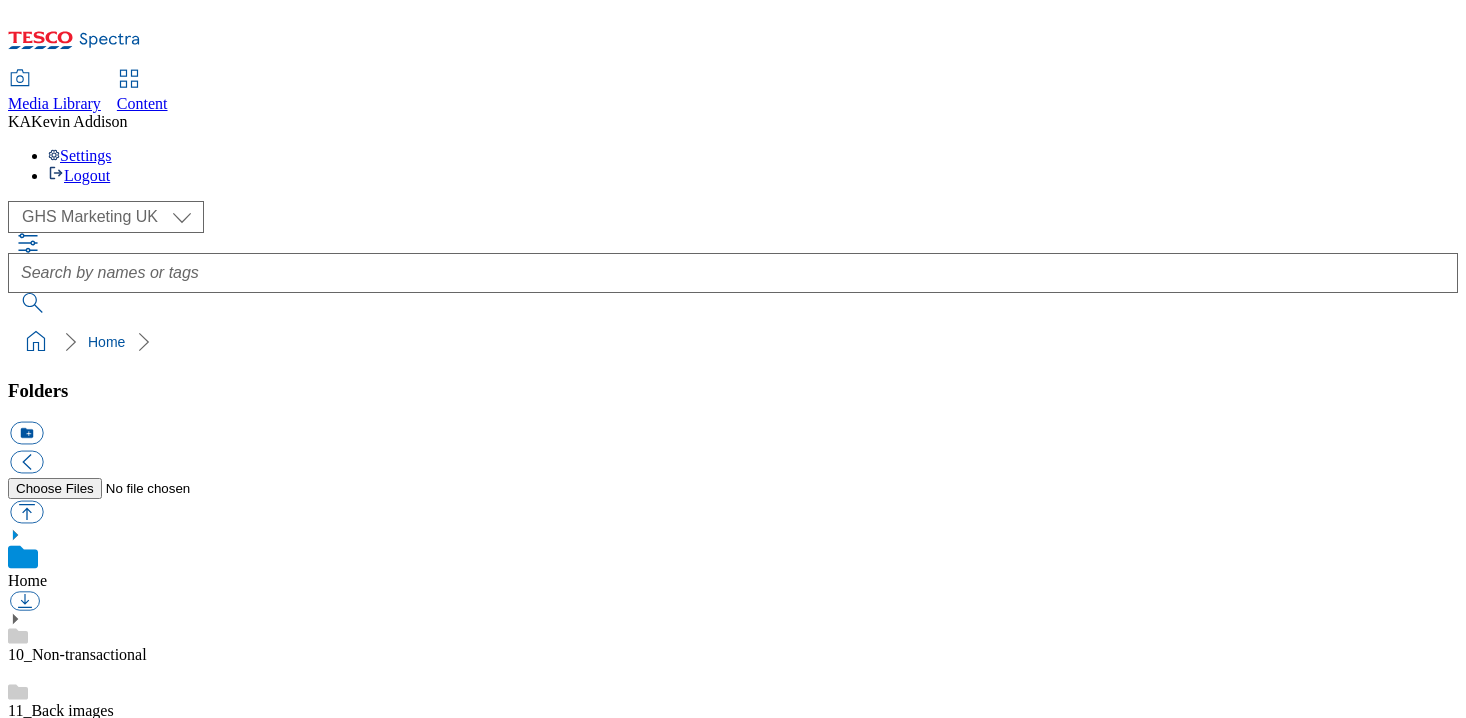 click 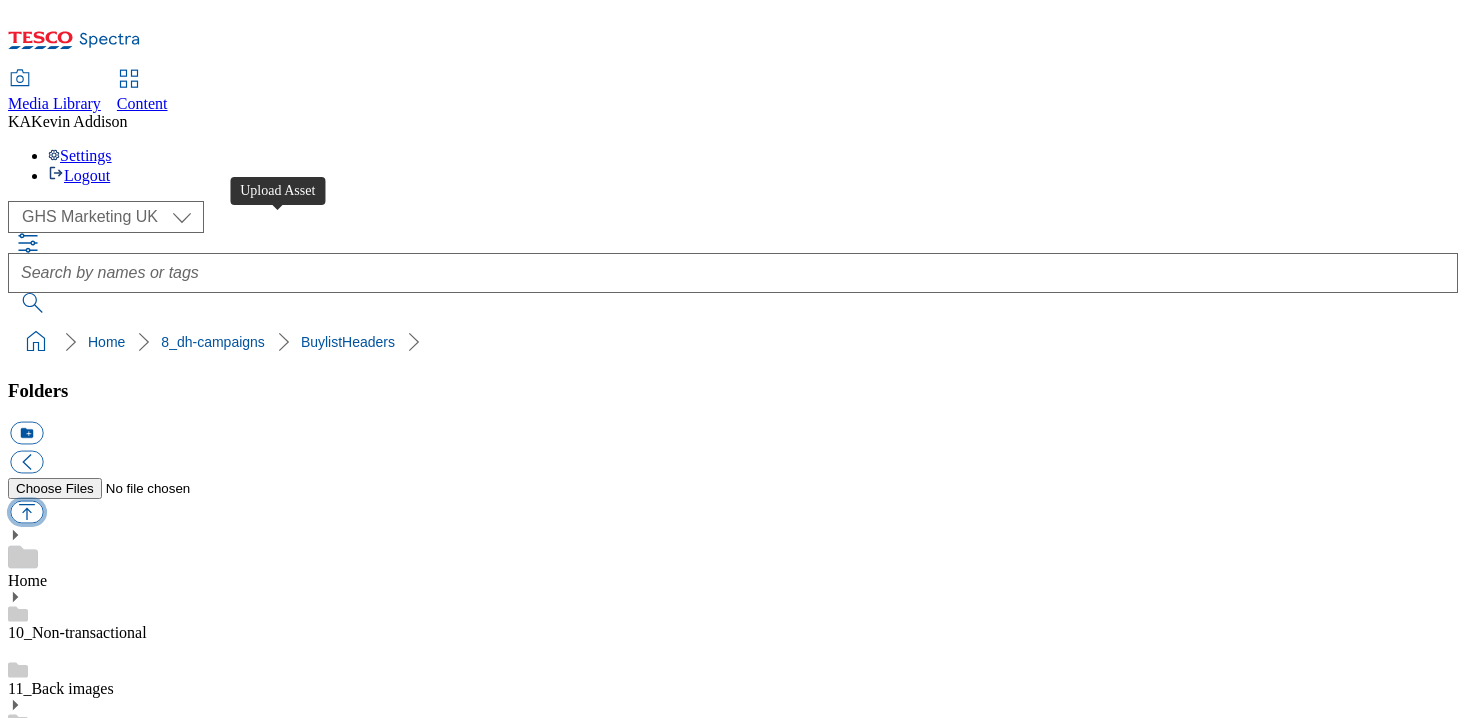 click at bounding box center [26, 512] 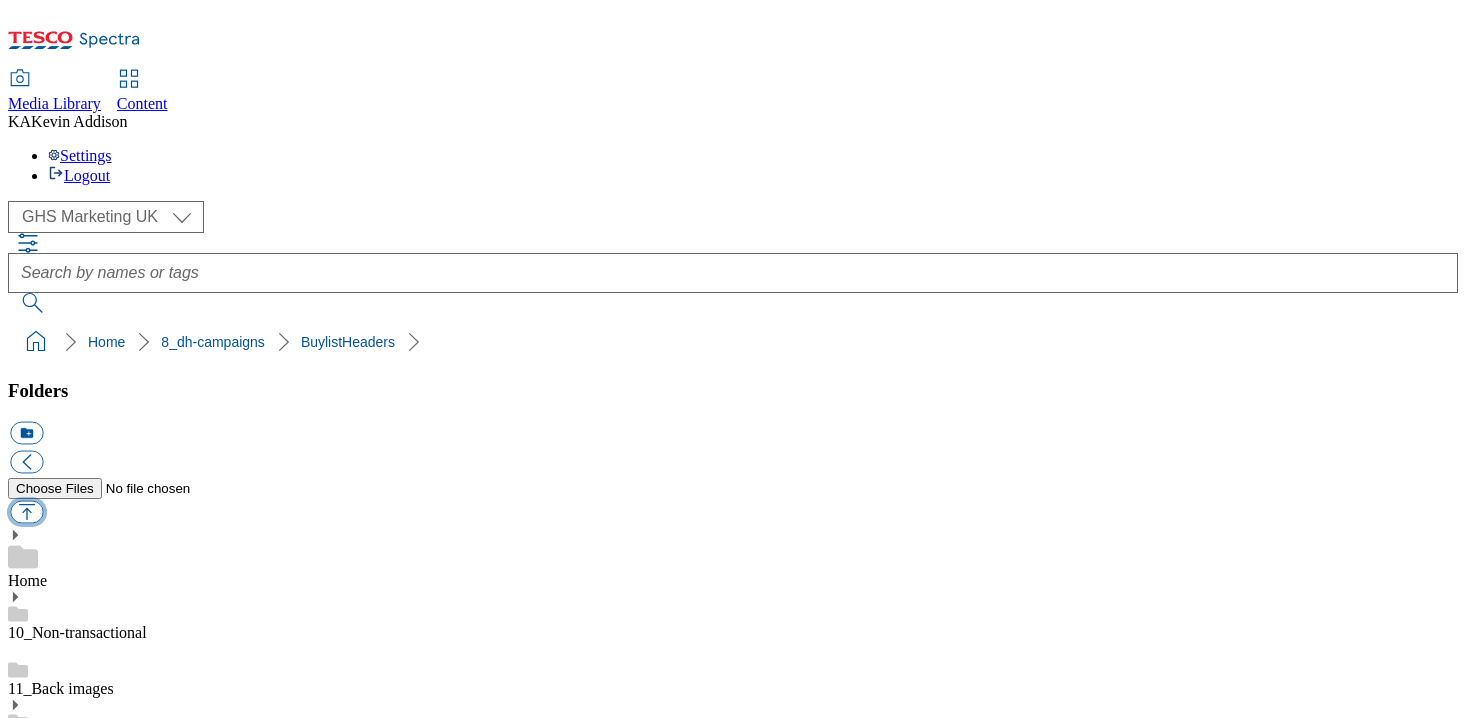 type on "C:\fakepath\1754029191800-ad541695_Fullers_Food_Lamb_LegoBrand_H_1184x333_V1.jpg" 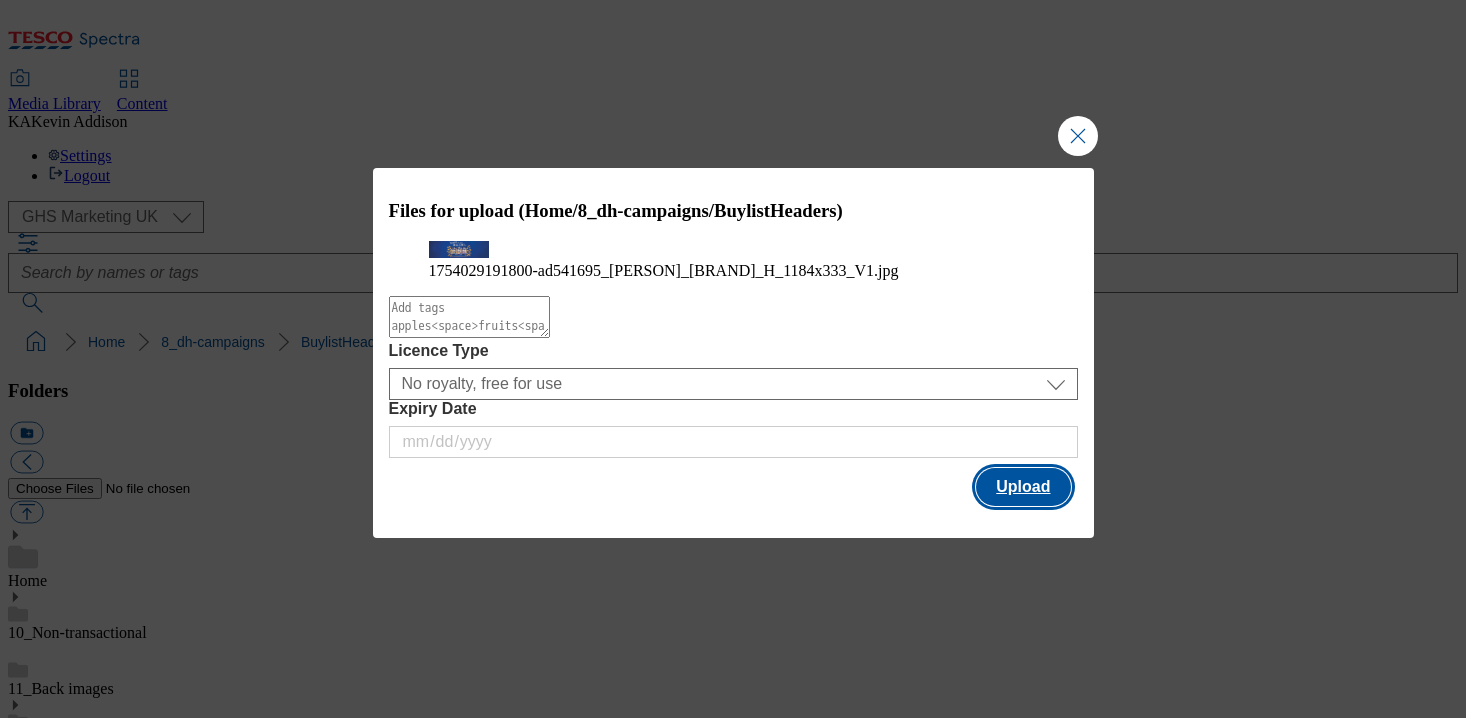click on "Upload" at bounding box center [1023, 487] 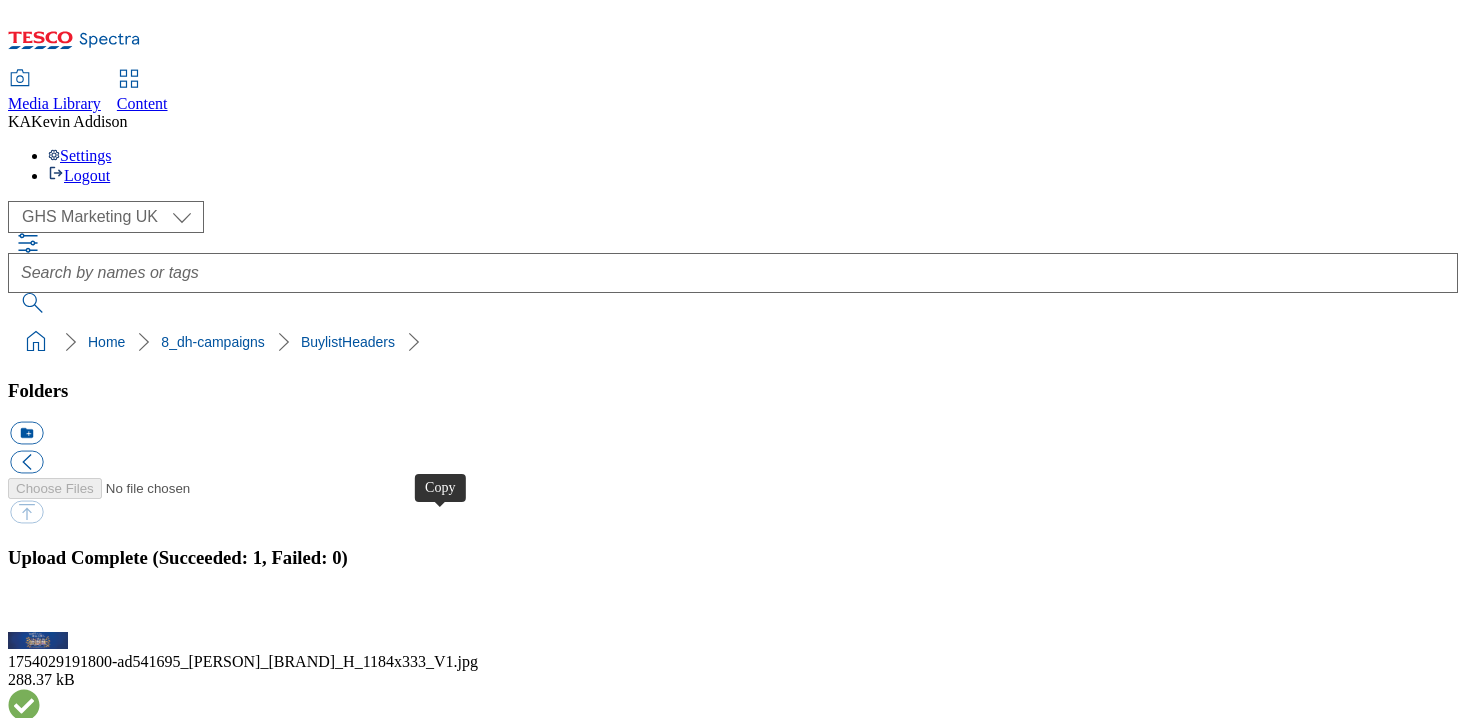 click at bounding box center (26, 4263) 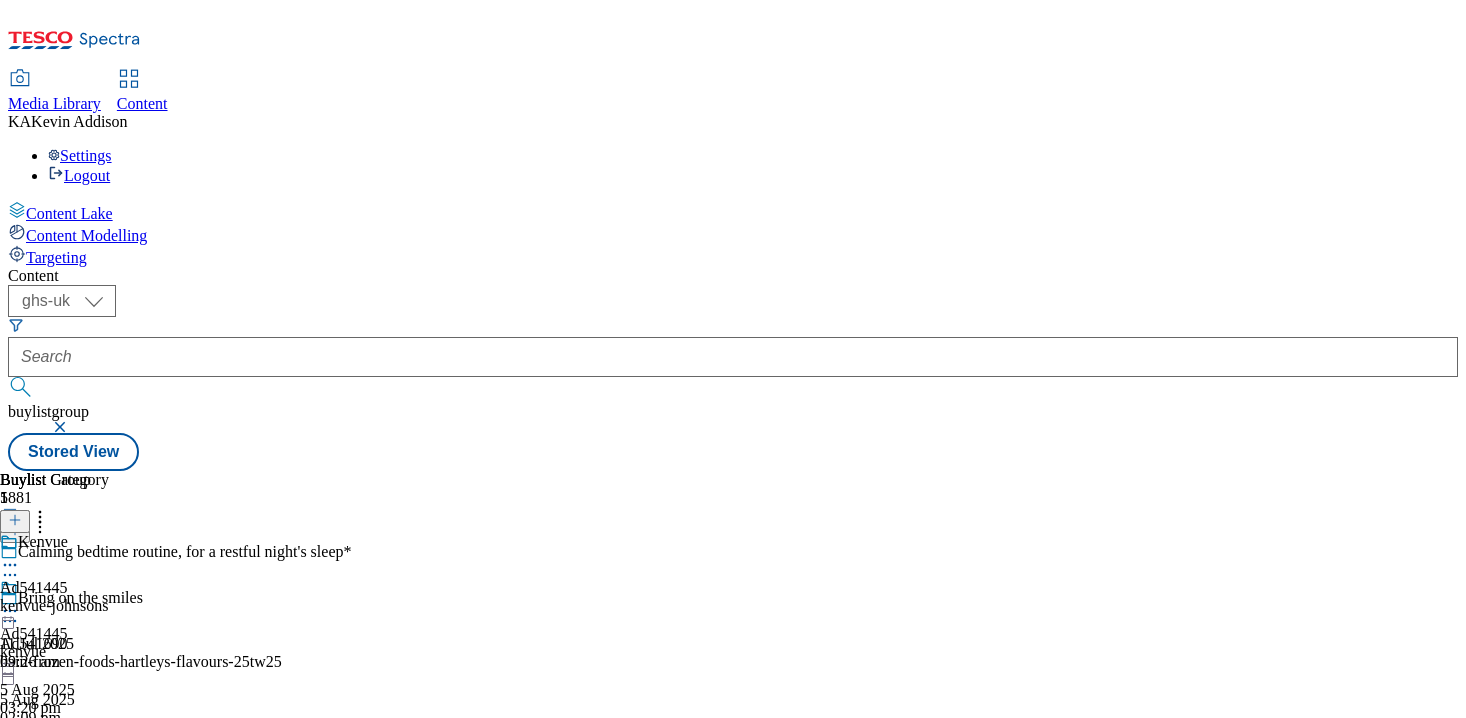 select on "ghs-uk" 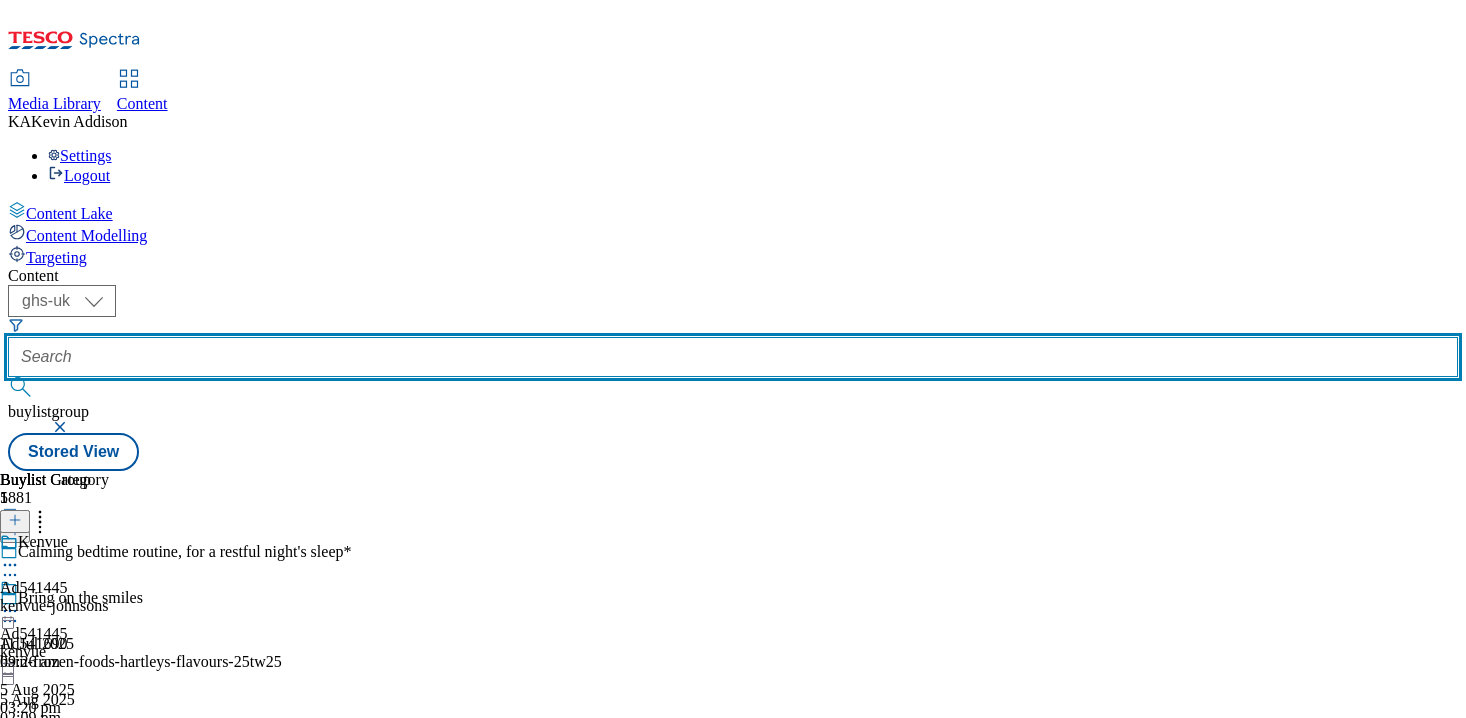 click at bounding box center (733, 357) 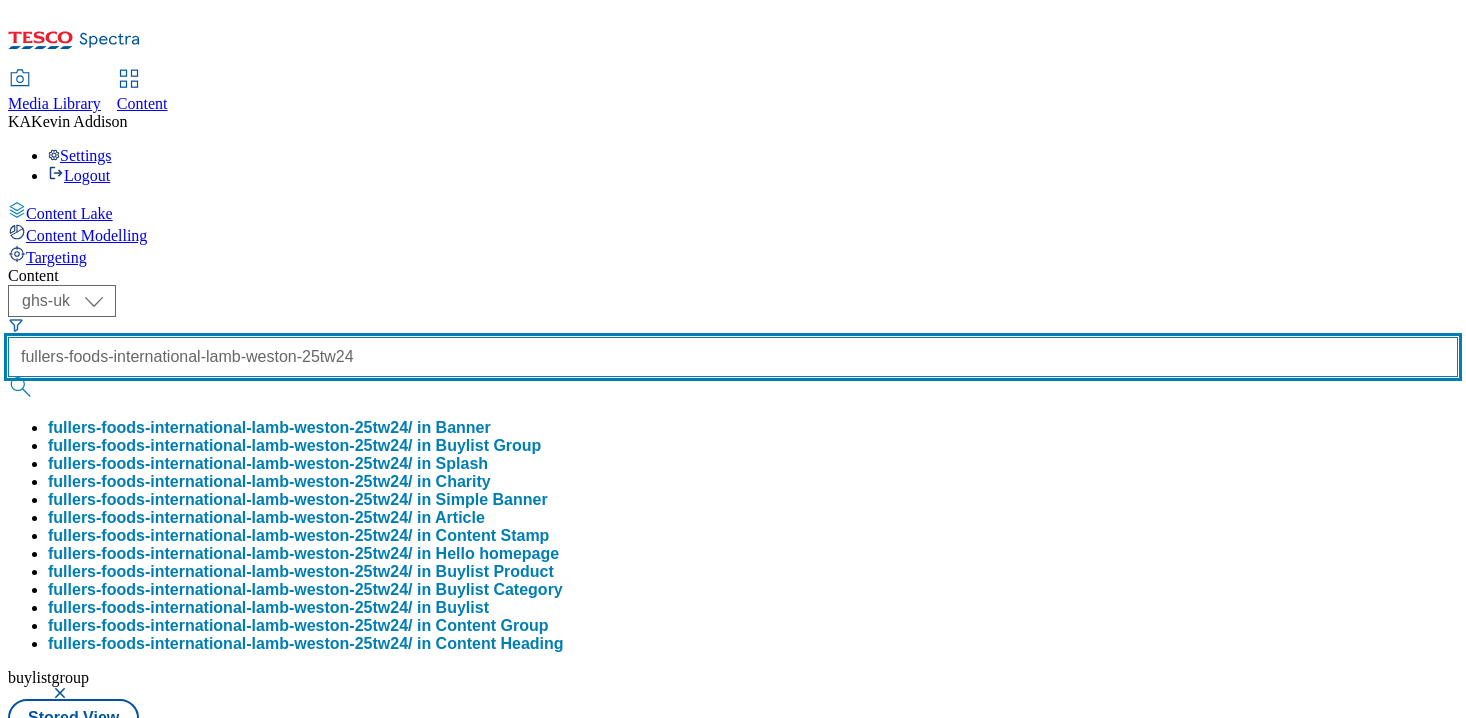 scroll, scrollTop: 0, scrollLeft: 157, axis: horizontal 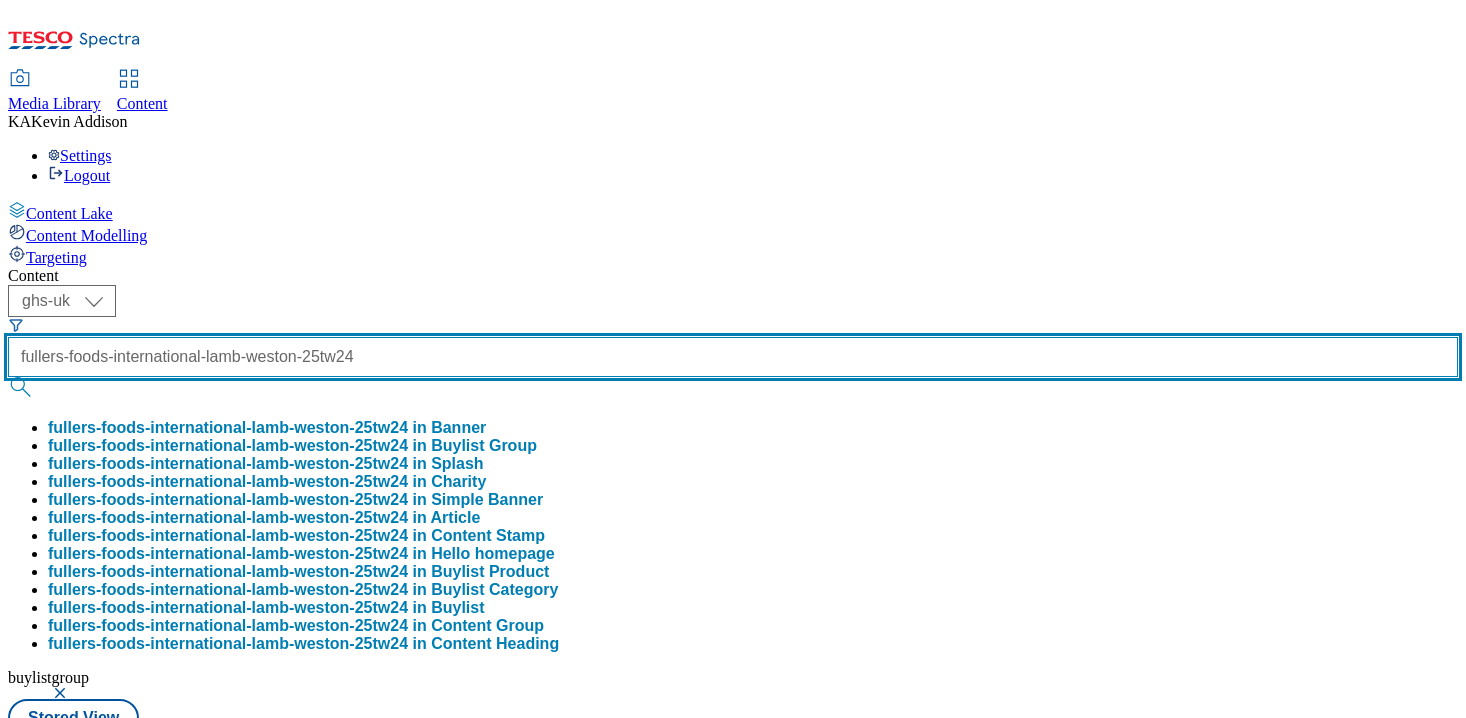 type on "fullers-foods-international-lamb-weston-25tw24" 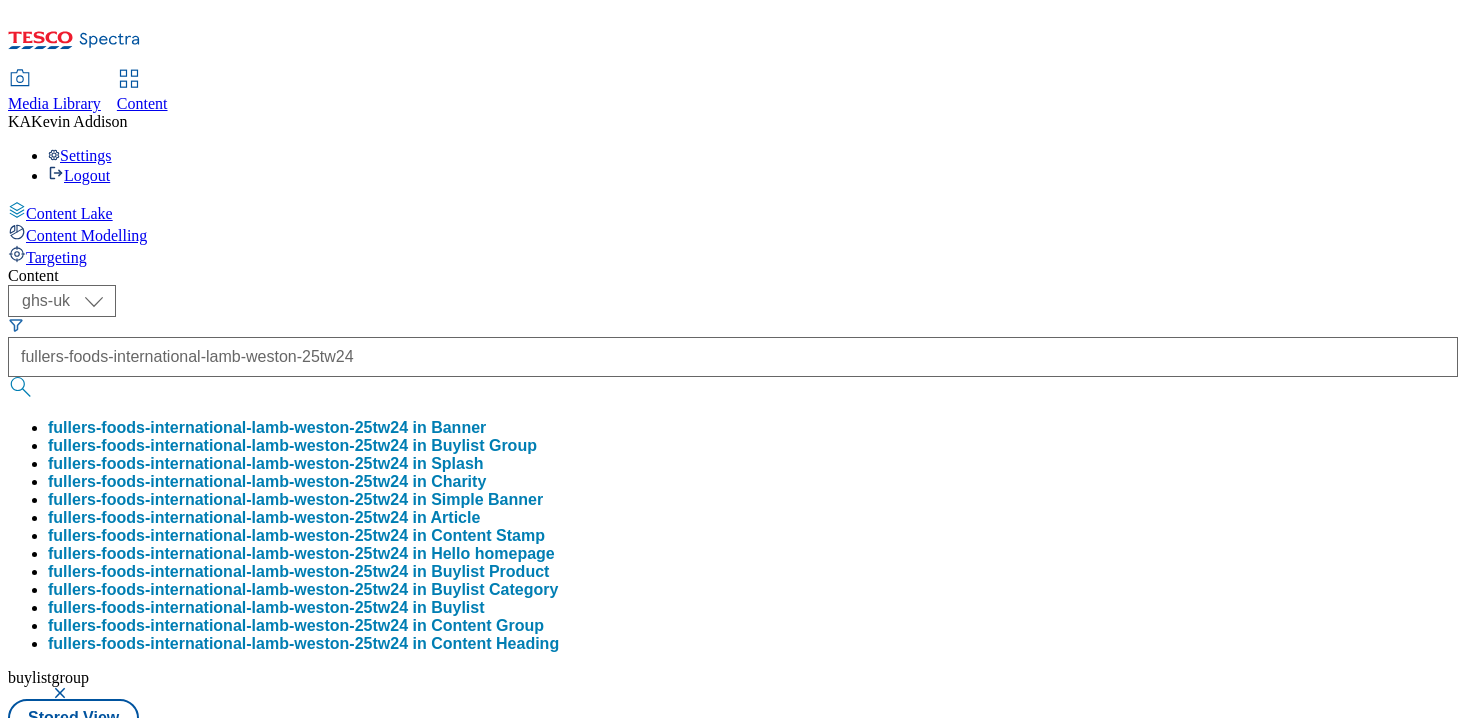 scroll, scrollTop: 0, scrollLeft: 0, axis: both 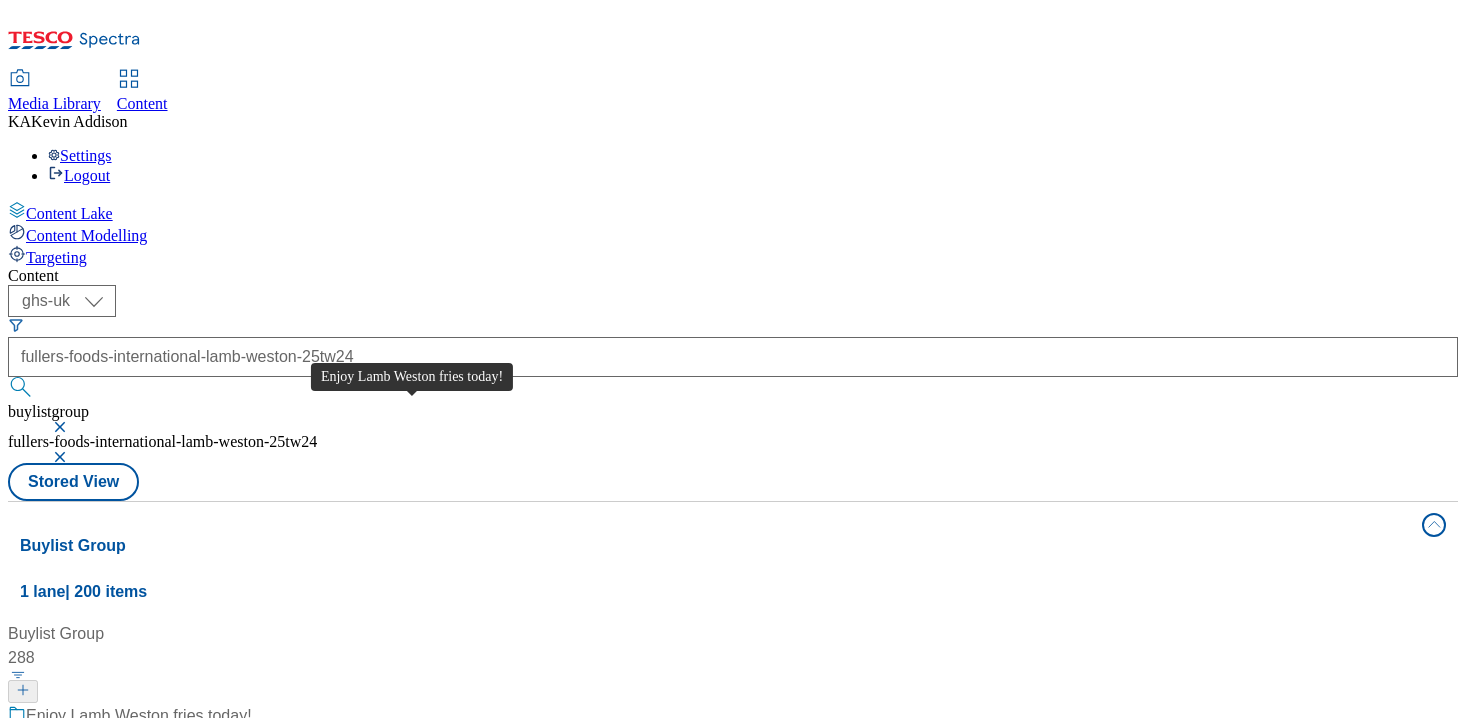 click on "Enjoy Lamb Weston fries today!" at bounding box center (139, 716) 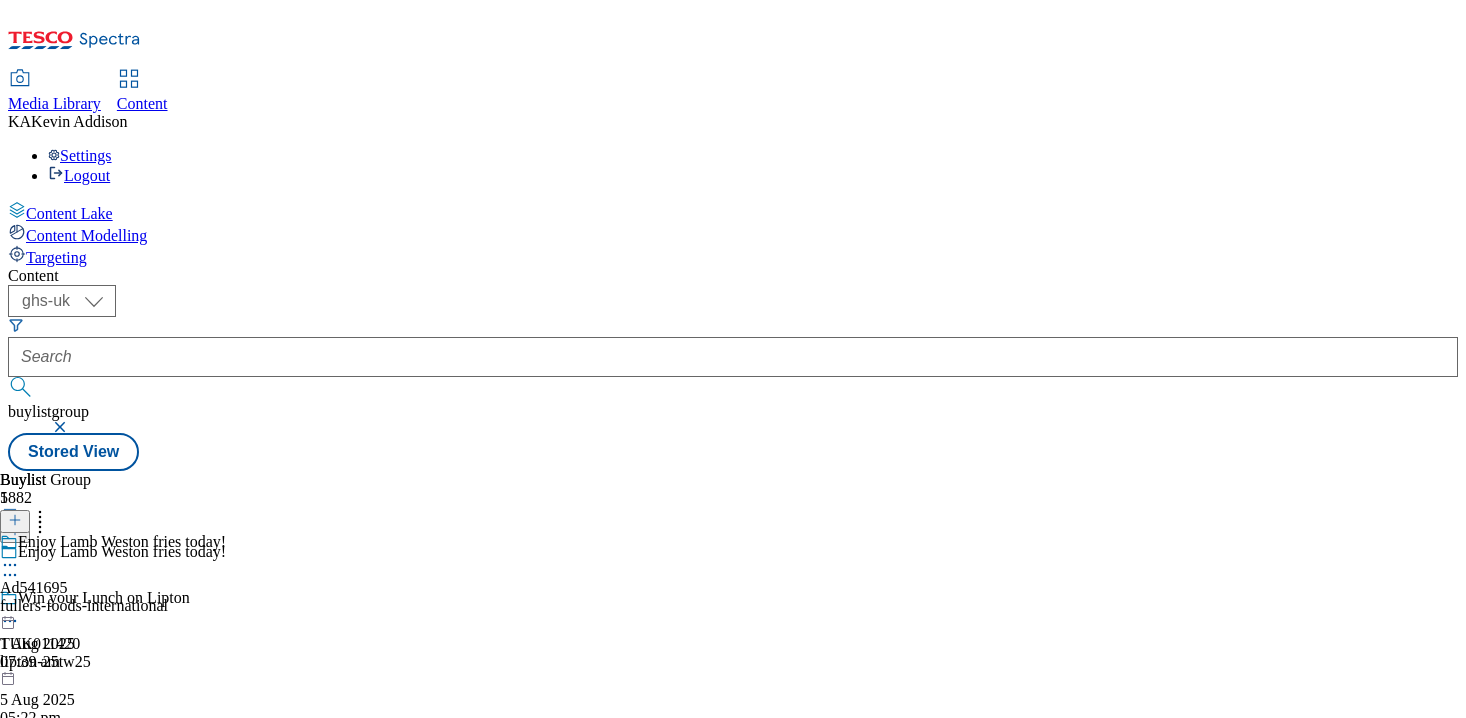 click 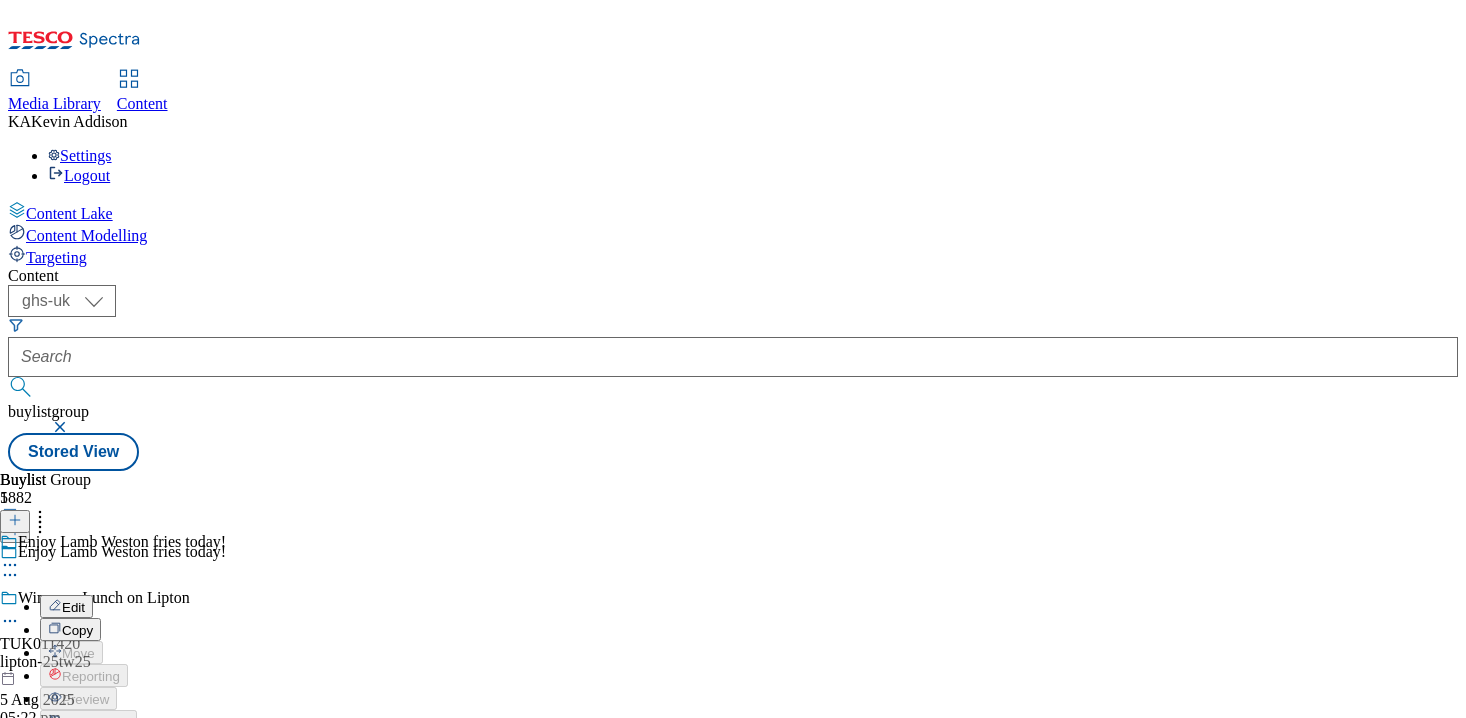 click on "Edit" at bounding box center (73, 607) 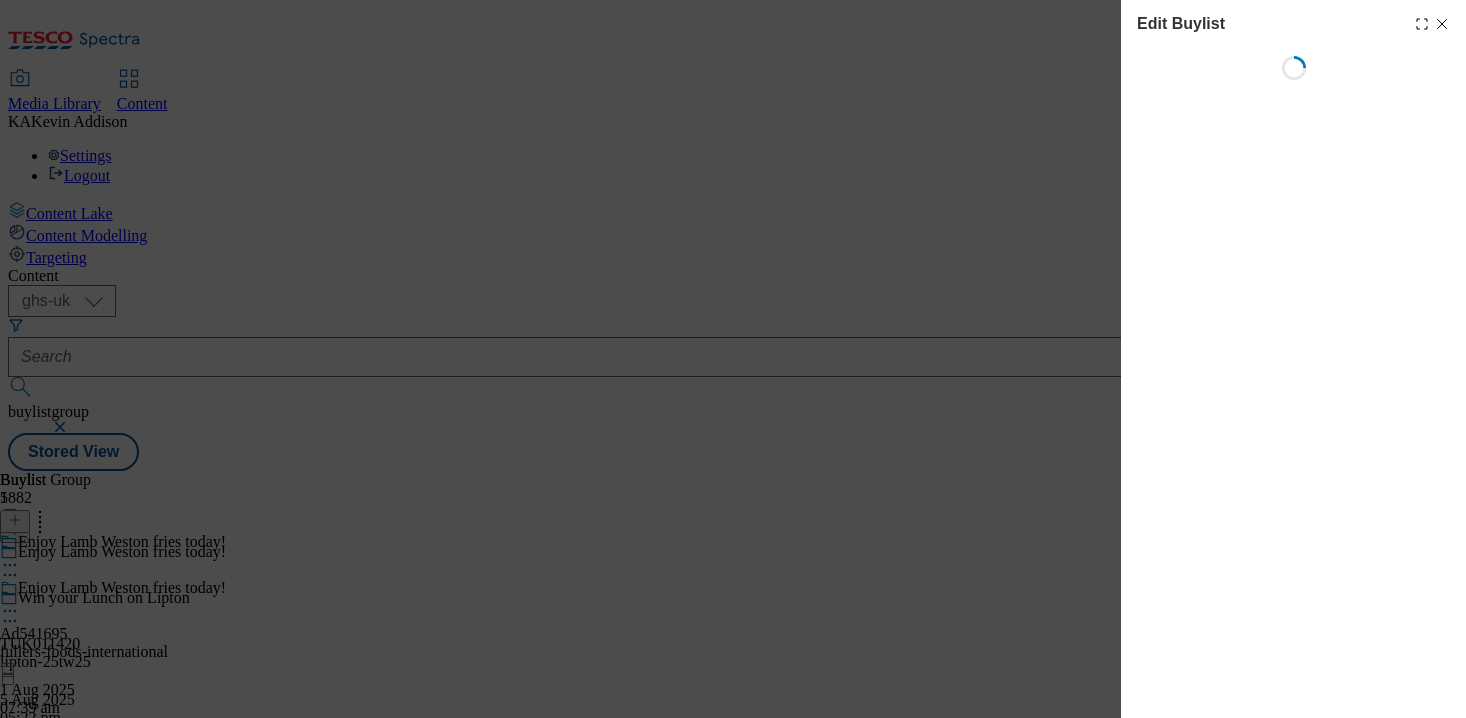 select on "tactical" 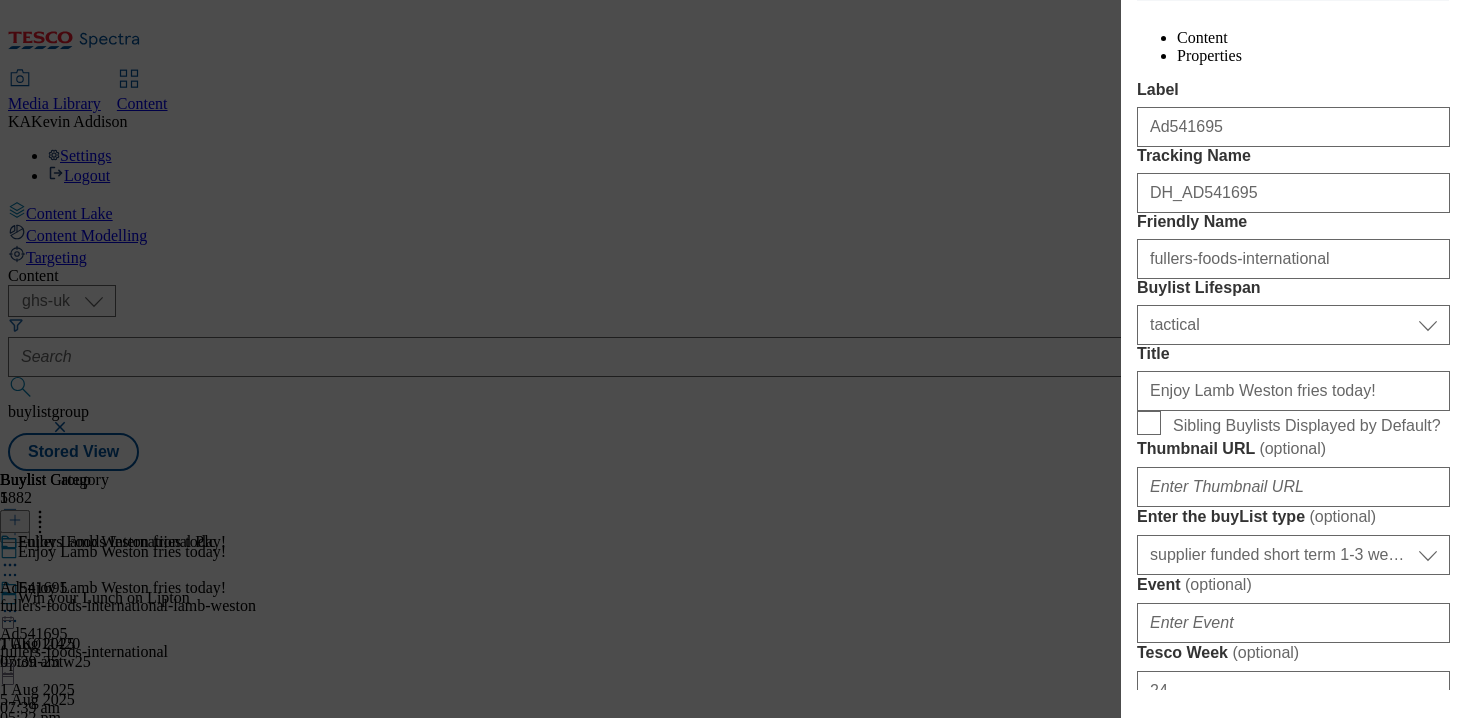 scroll, scrollTop: 433, scrollLeft: 0, axis: vertical 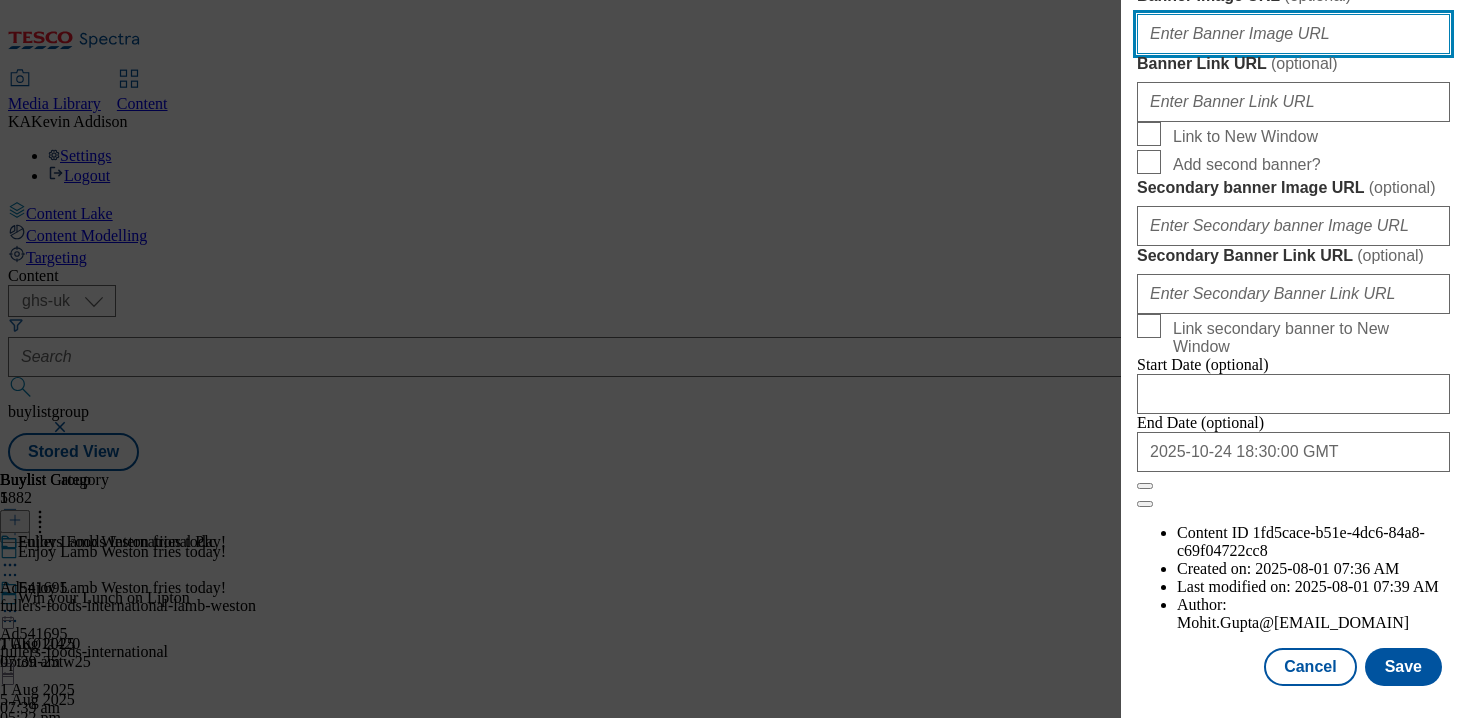 click on "Banner Image URL   ( optional )" at bounding box center (1293, 34) 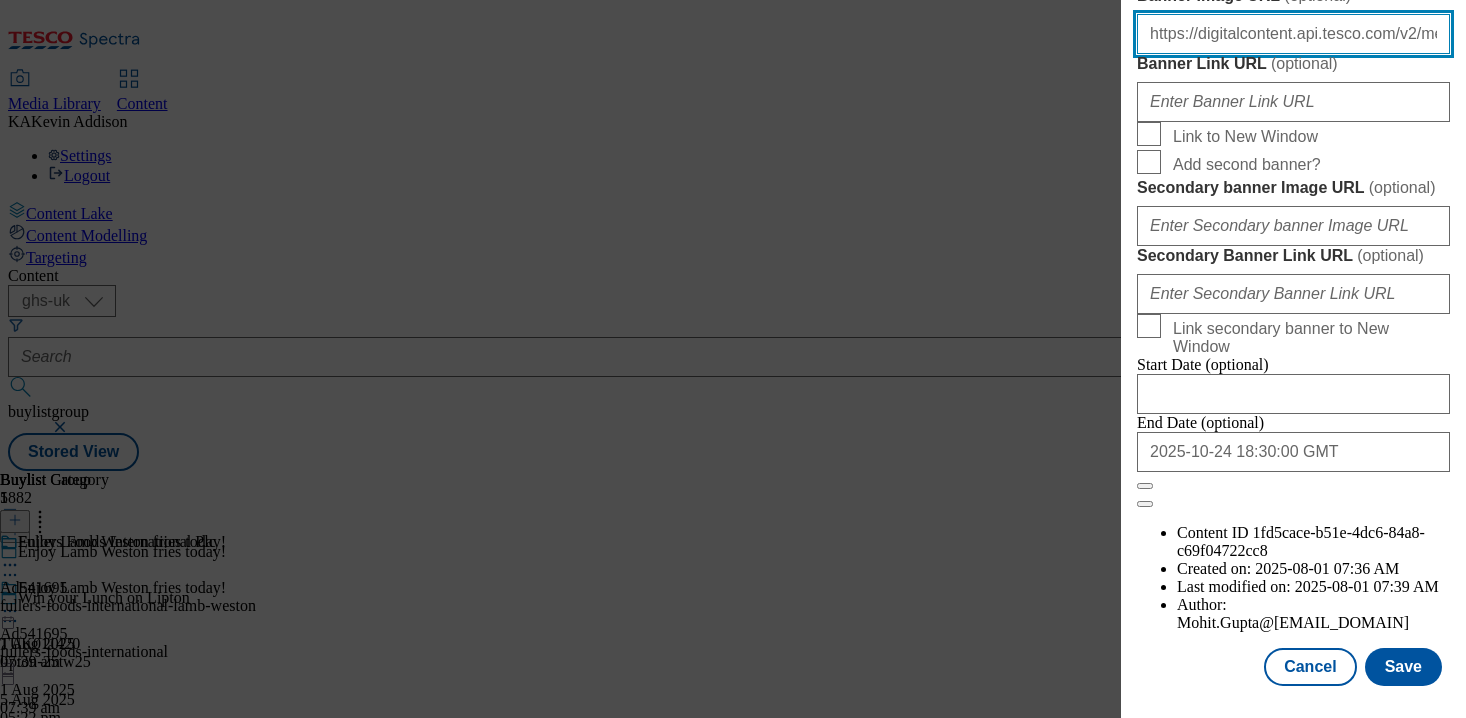scroll, scrollTop: 0, scrollLeft: 703, axis: horizontal 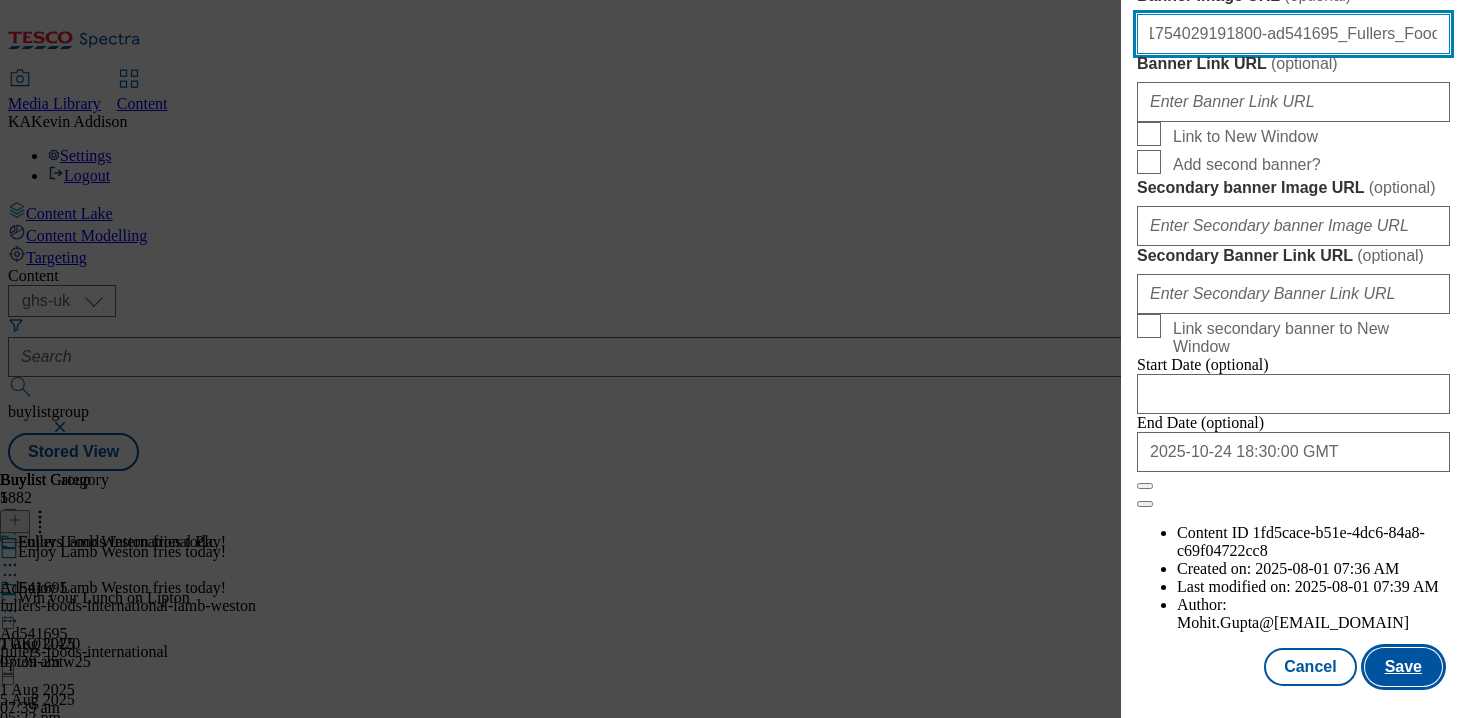 type on "https://digitalcontent.api.tesco.com/v2/media/ghs-mktg/3a92bd5a-129a-459b-abba-6db884dc1a35/1754029191800-ad541695_Fullers_Food_Lamb_LegoBrand_H_1184x333_V1.jpeg" 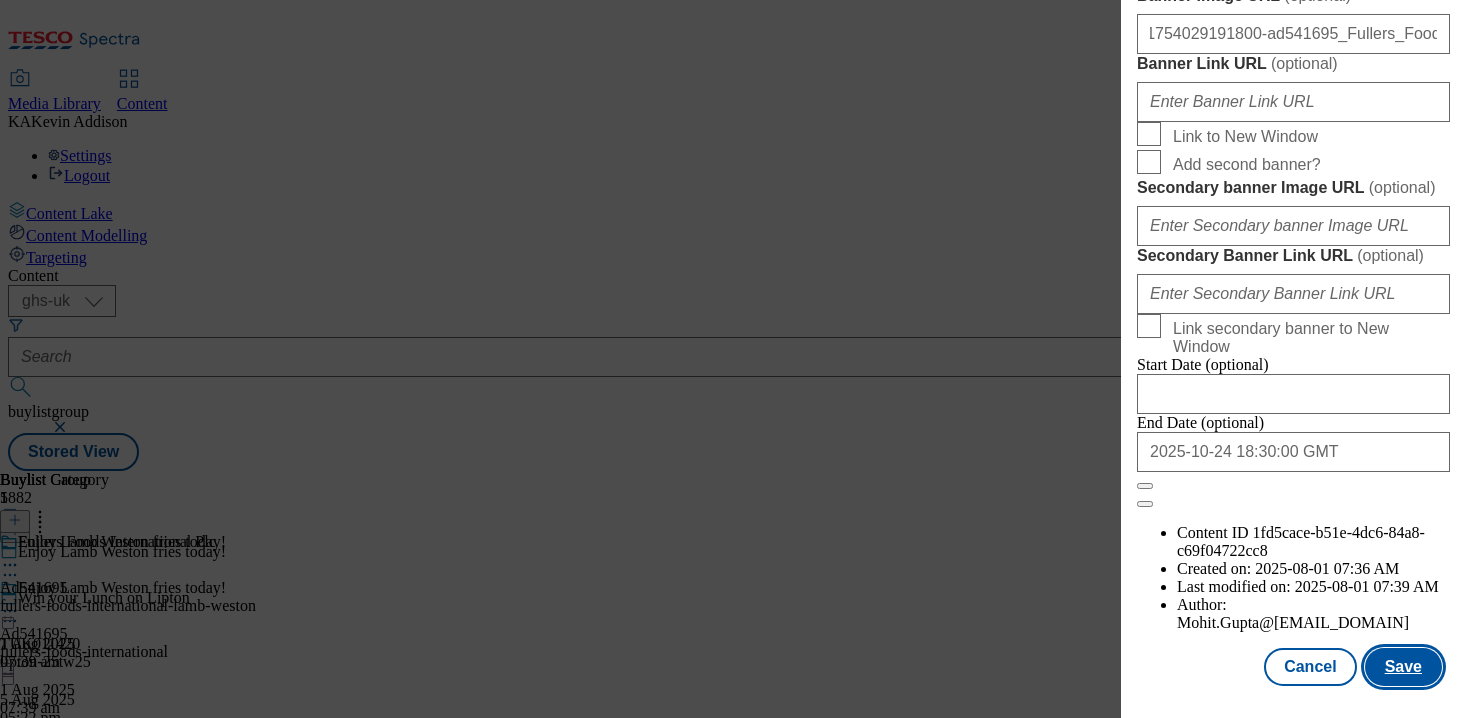 click on "Save" at bounding box center [1403, 667] 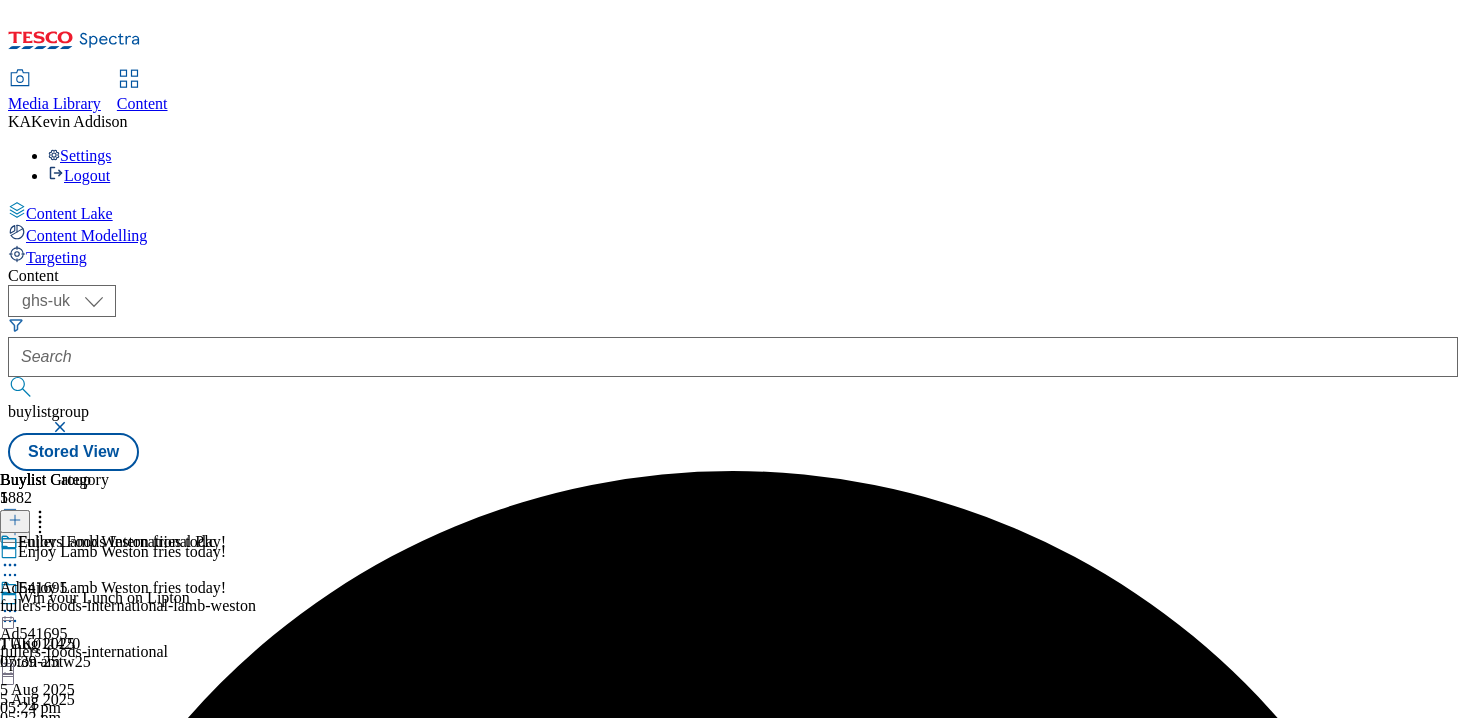 click 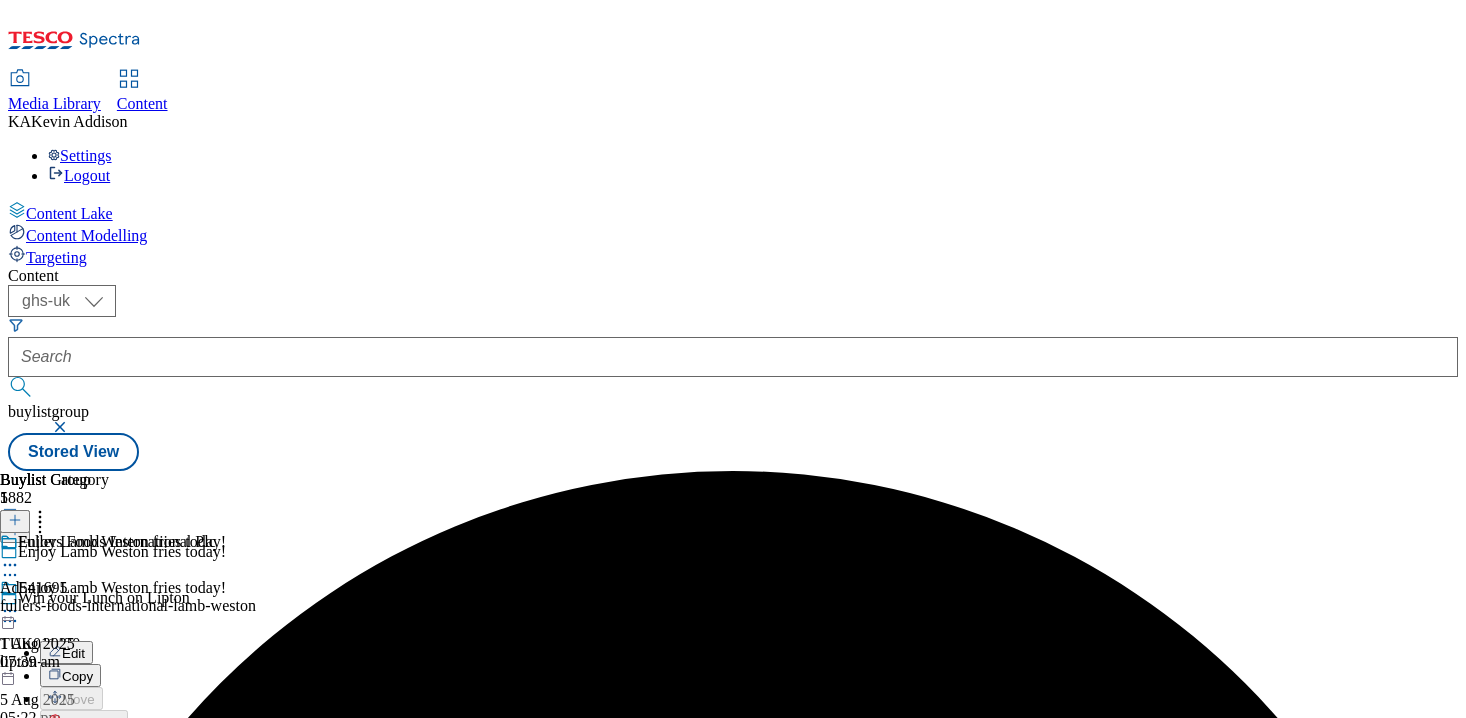 click on "Preview" at bounding box center (85, 745) 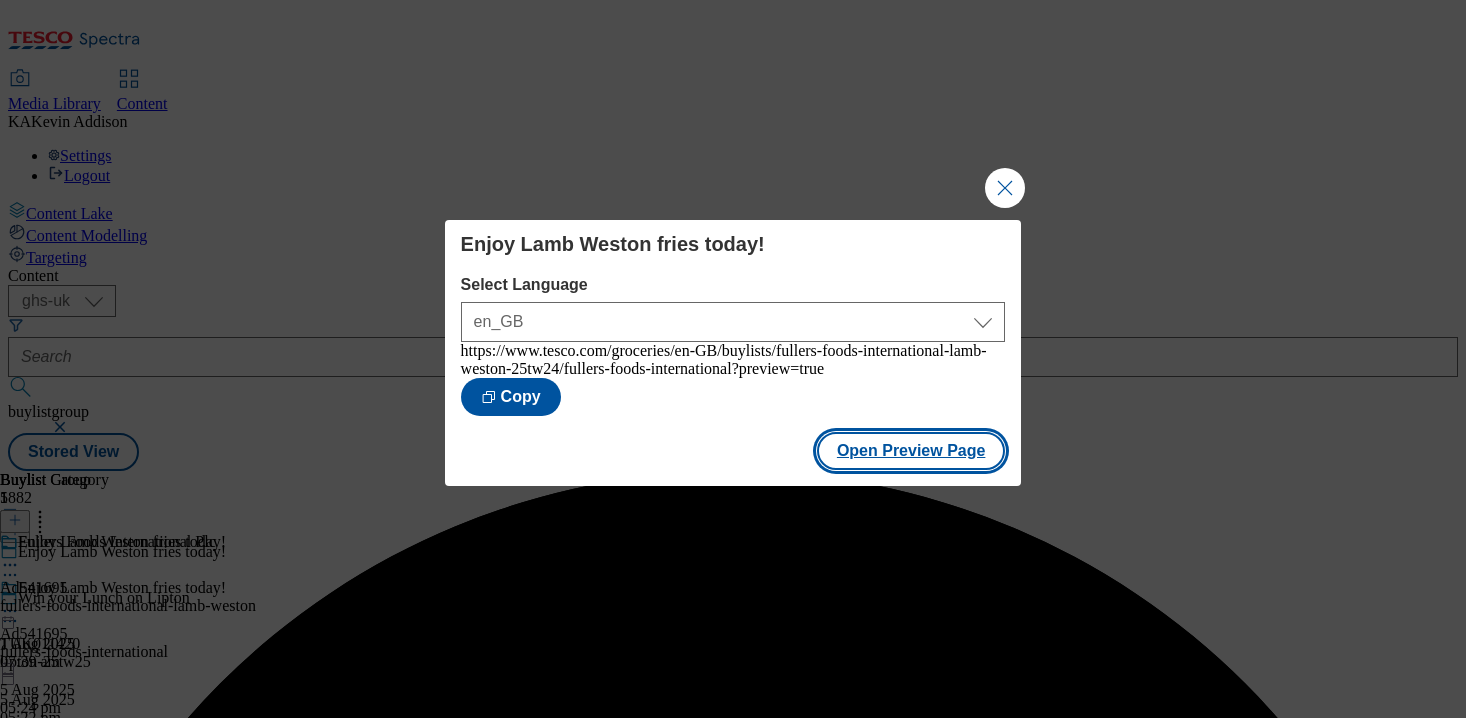 click on "Open Preview Page" at bounding box center (911, 451) 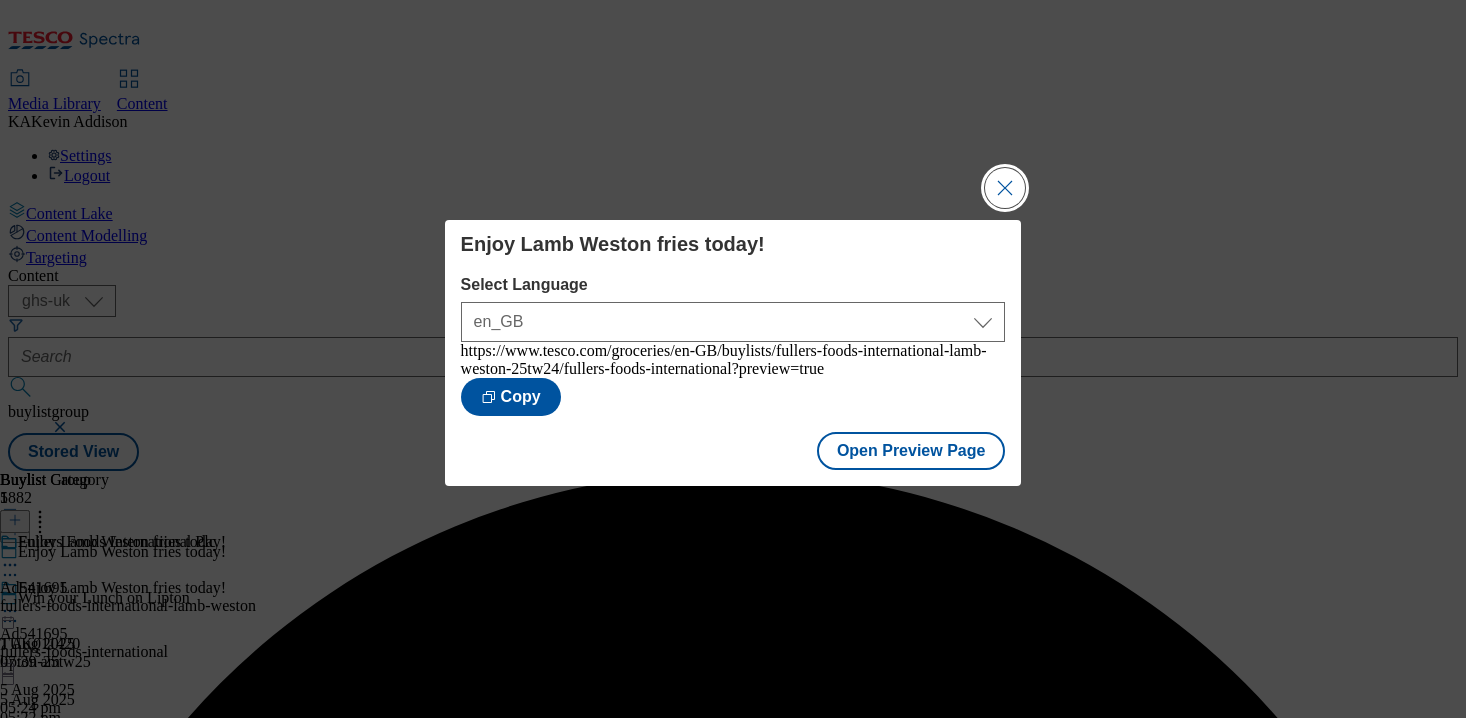 click at bounding box center [1005, 188] 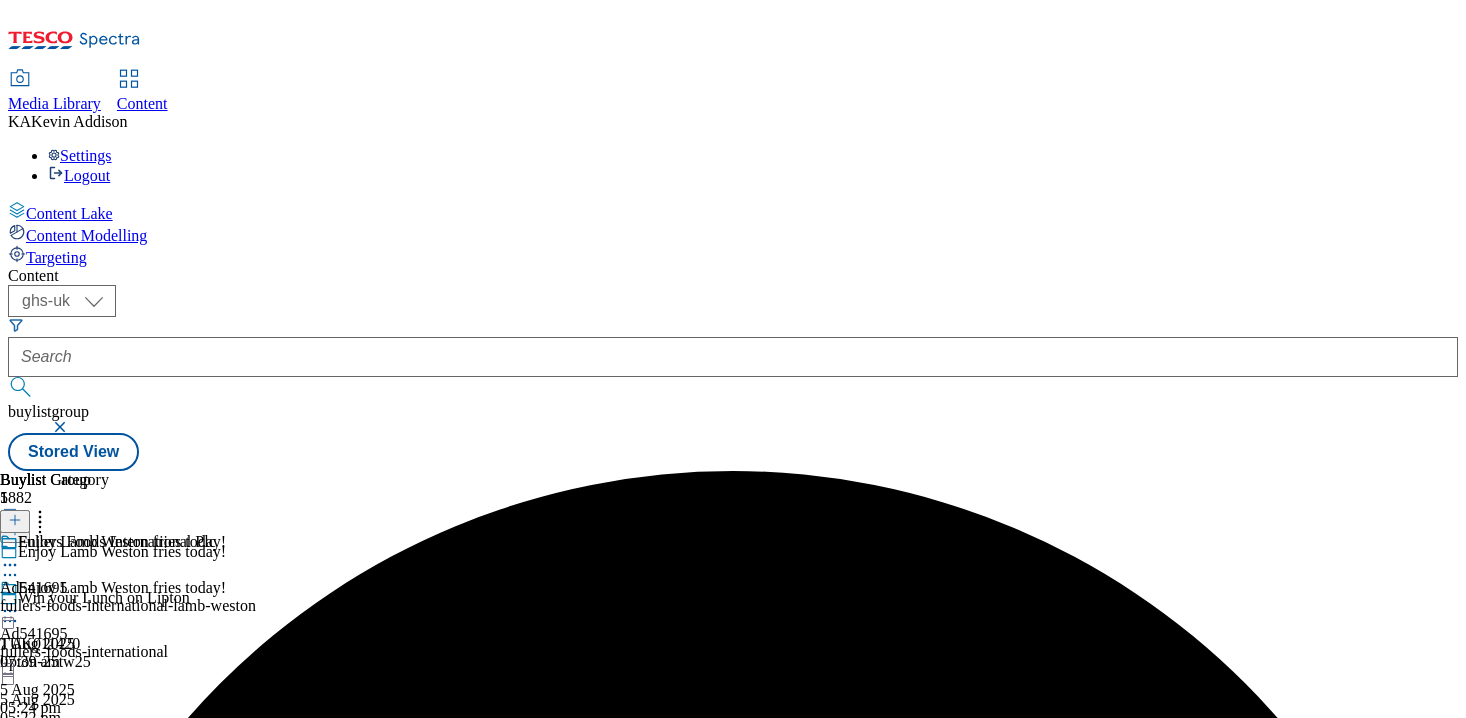 click 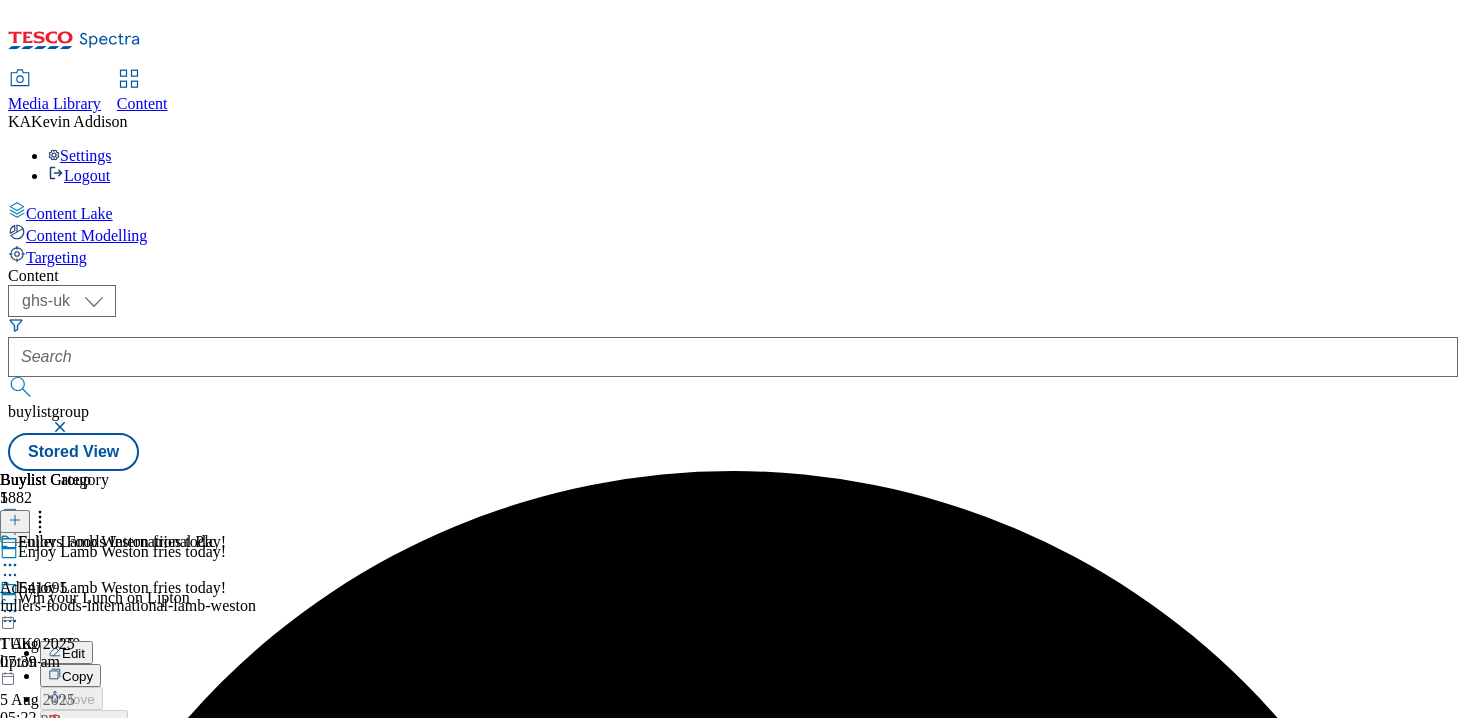 click on "Publish" at bounding box center [84, 814] 